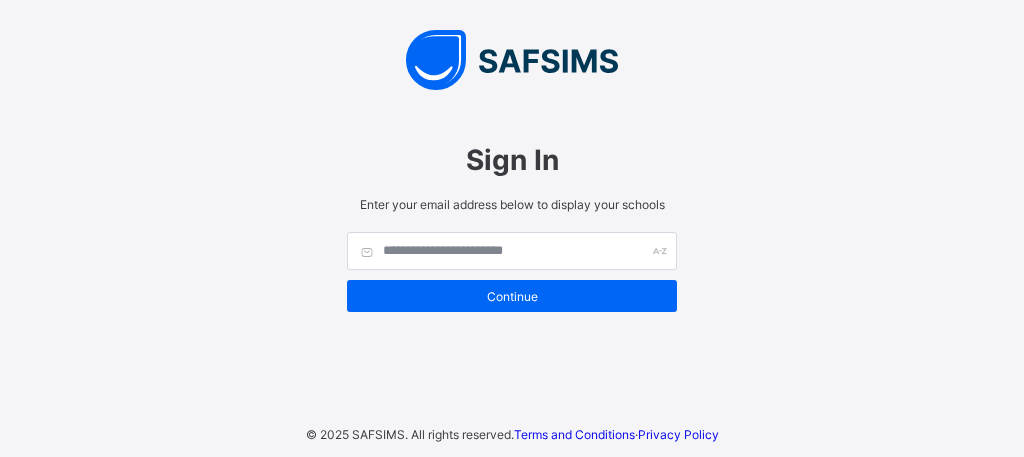 scroll, scrollTop: 0, scrollLeft: 0, axis: both 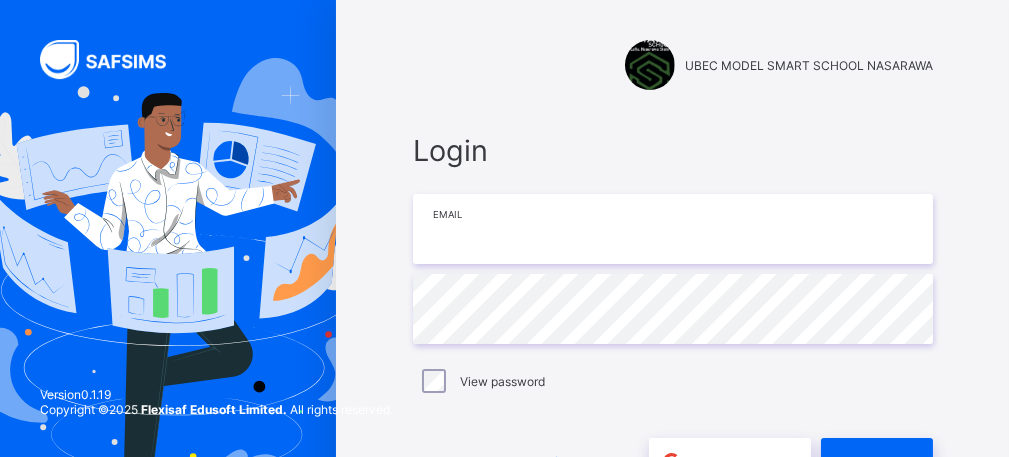 click at bounding box center [673, 229] 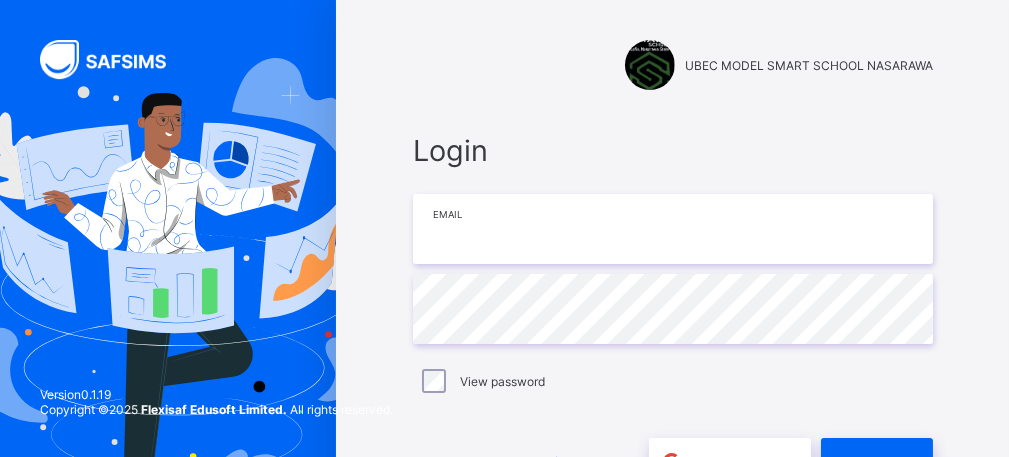 type on "**********" 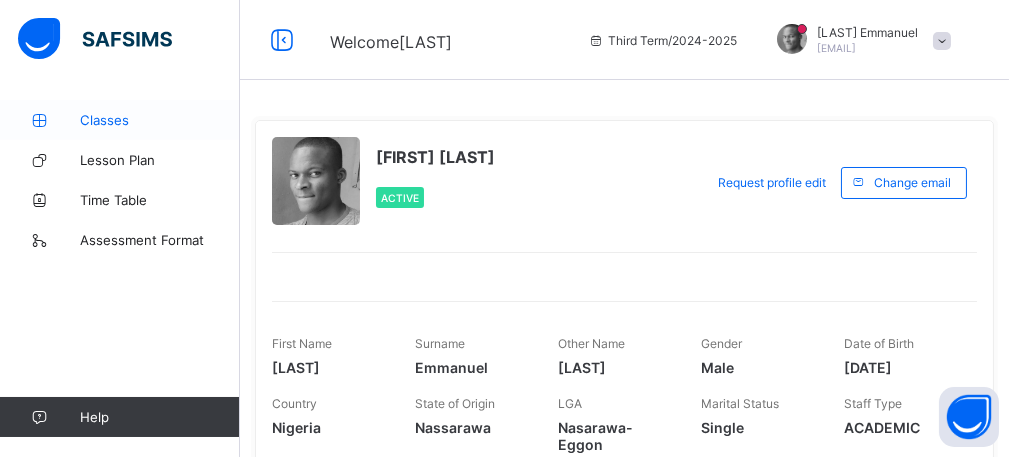 click on "Classes" at bounding box center (160, 120) 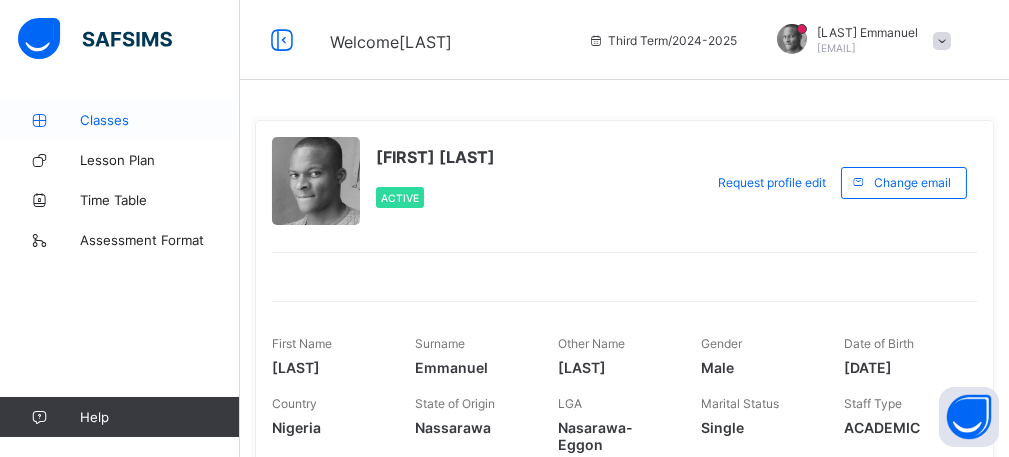 click on "Classes" at bounding box center [160, 120] 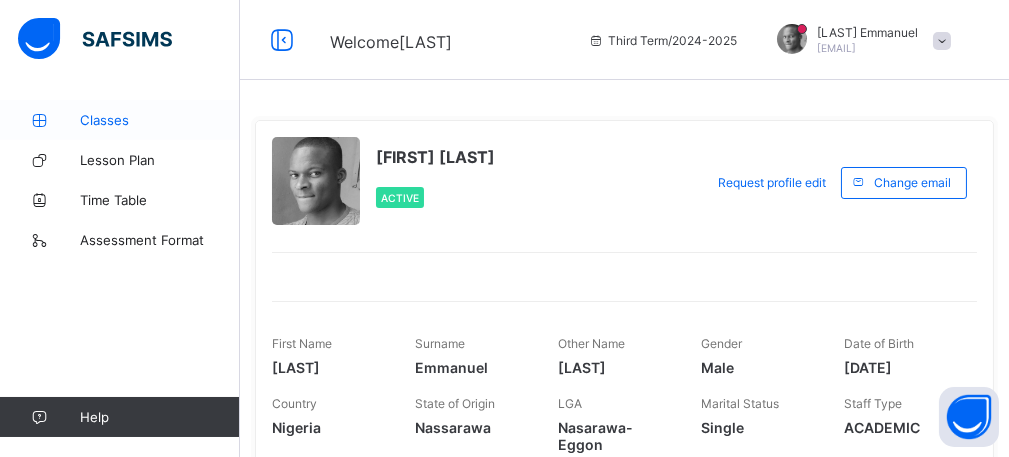 click on "Classes" at bounding box center [160, 120] 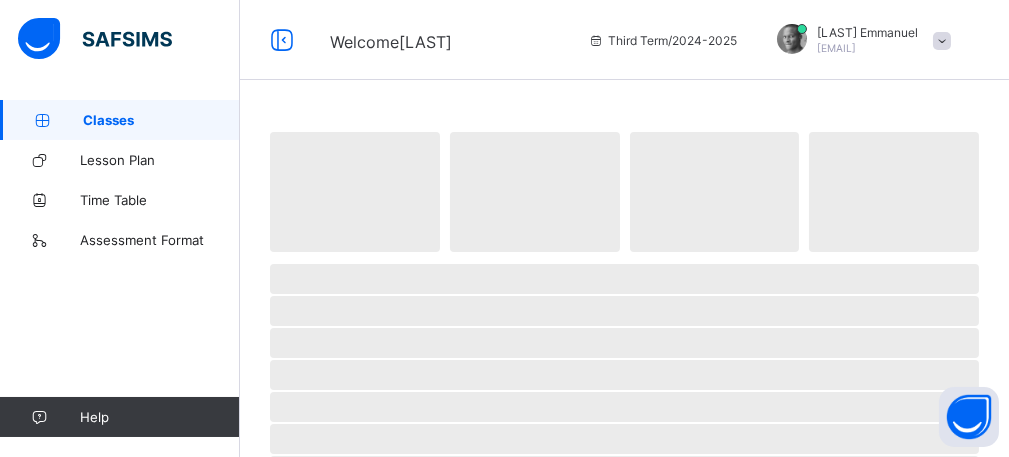 click on "Classes" at bounding box center (161, 120) 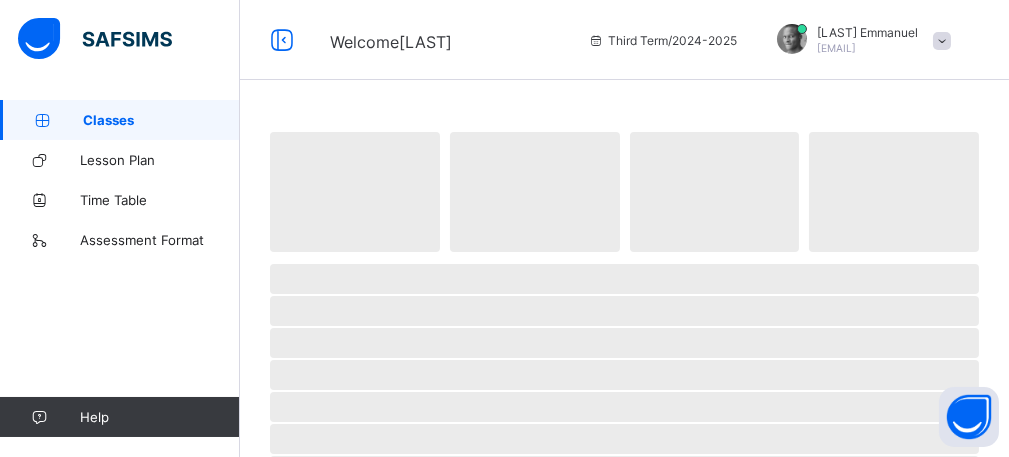 click on "Classes" at bounding box center [161, 120] 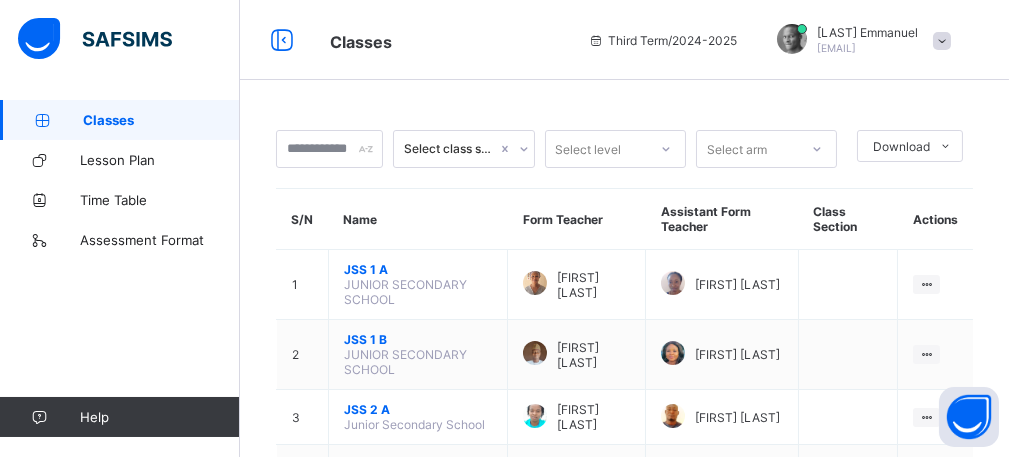 click on "Form Teacher" at bounding box center [577, 219] 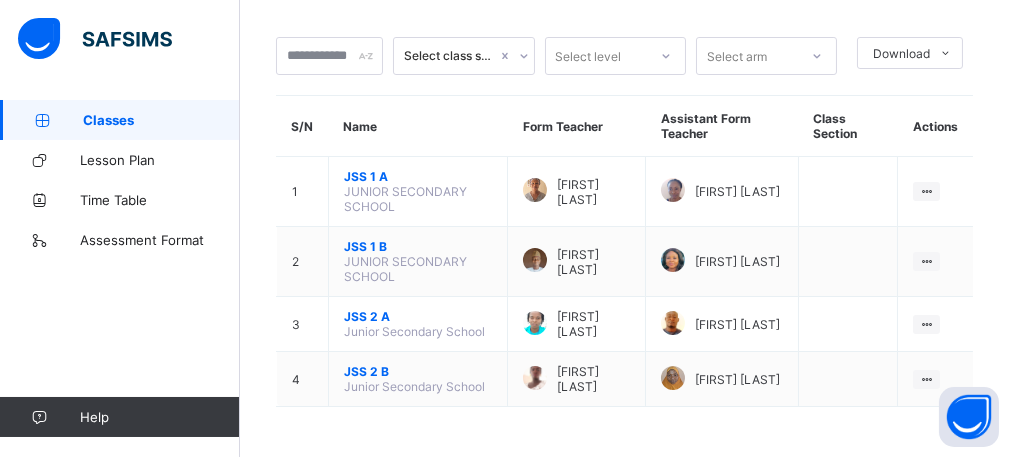 scroll, scrollTop: 120, scrollLeft: 0, axis: vertical 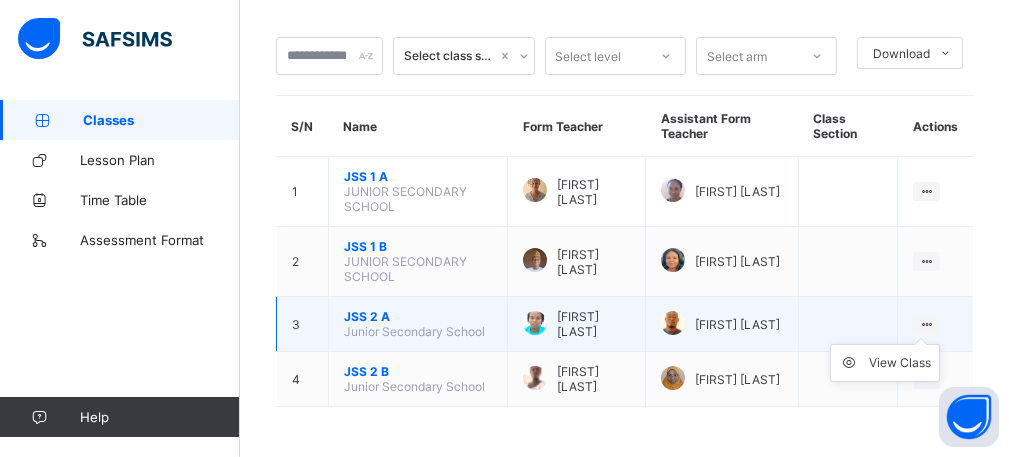 click on "View Class" at bounding box center (885, 363) 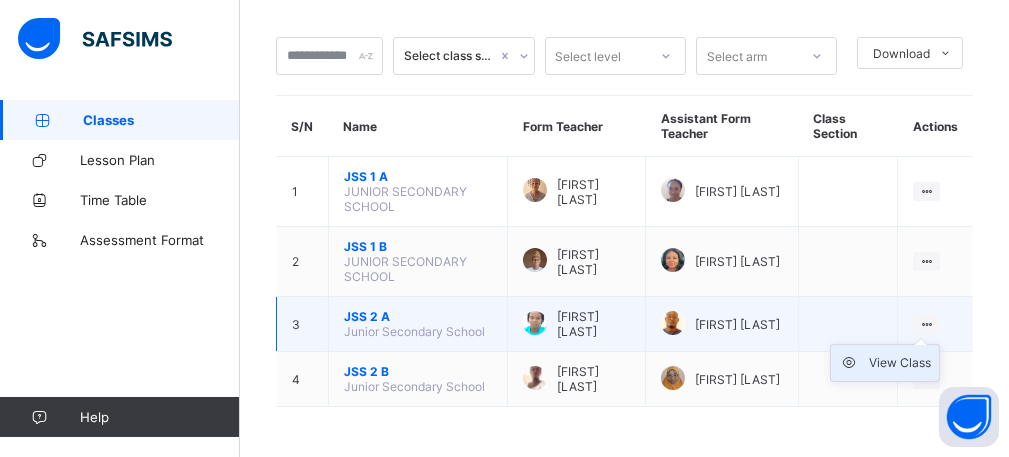 click on "View Class" at bounding box center (900, 363) 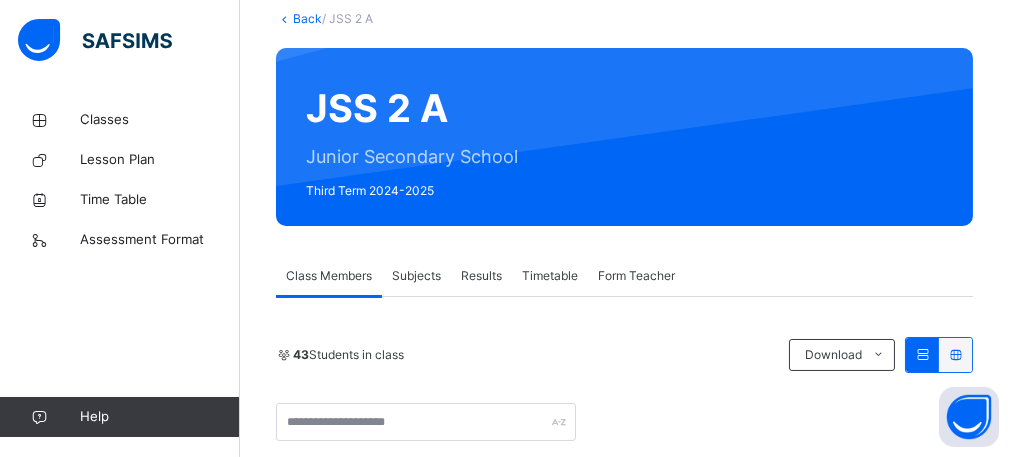 click on "Subjects" at bounding box center (416, 276) 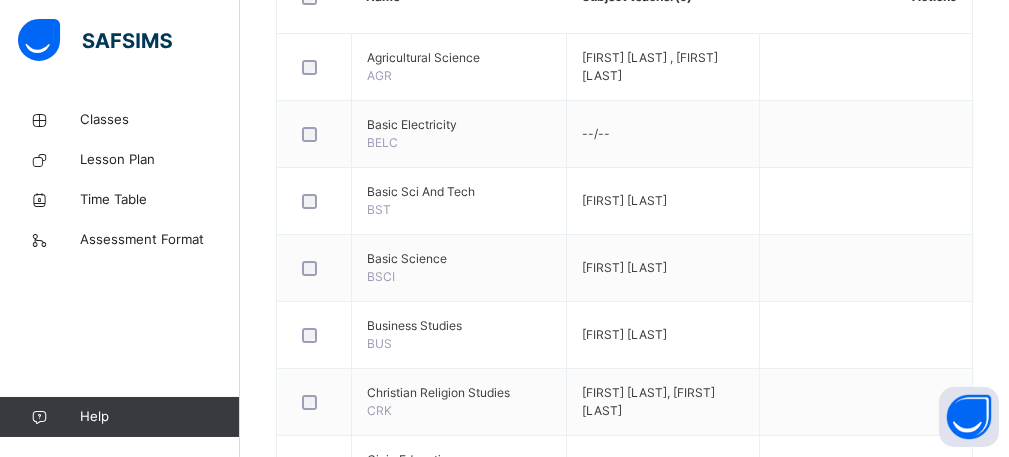 scroll, scrollTop: 546, scrollLeft: 0, axis: vertical 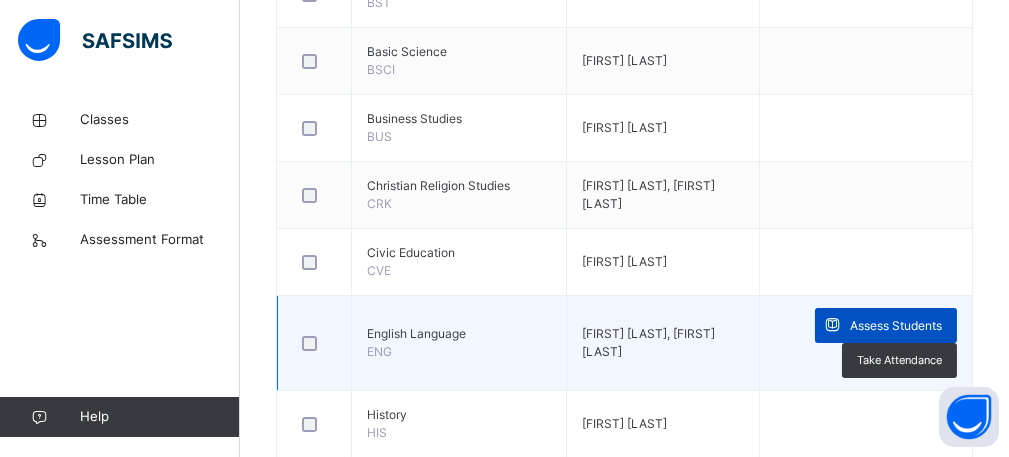 click on "Assess Students" at bounding box center (886, 325) 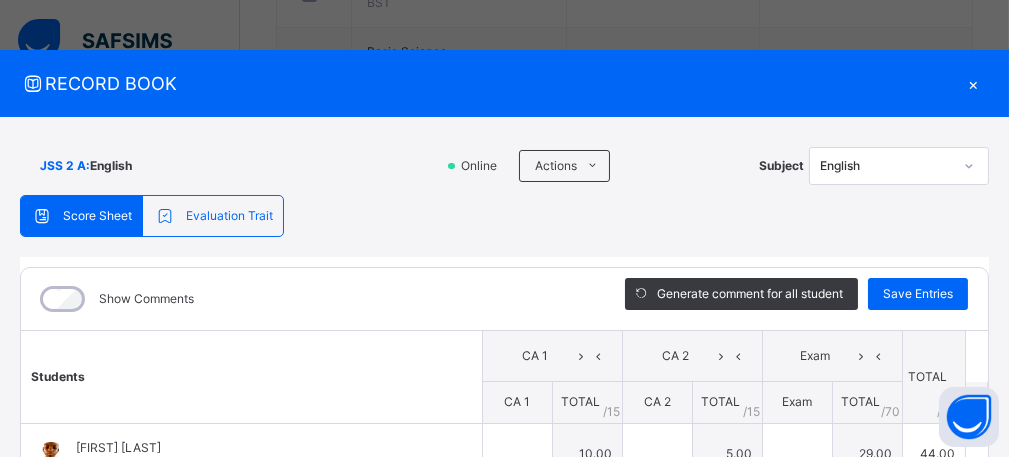 type on "**" 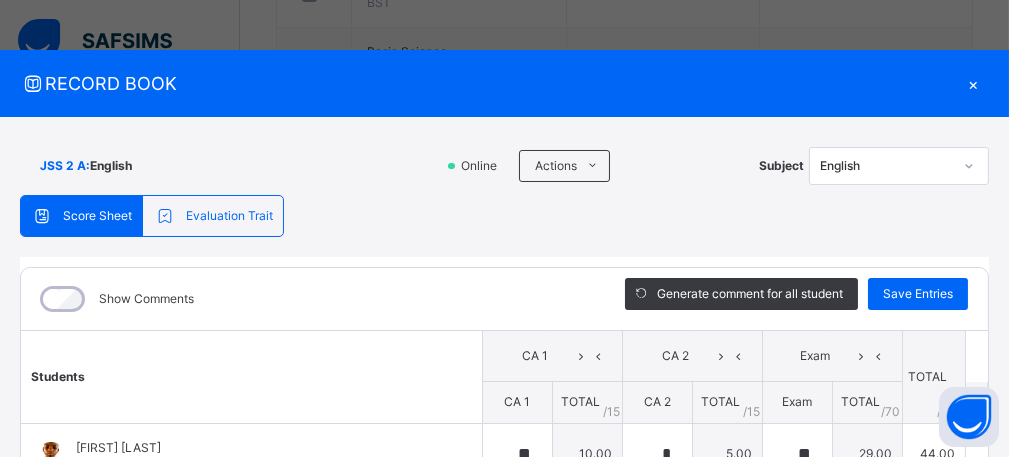 type on "**" 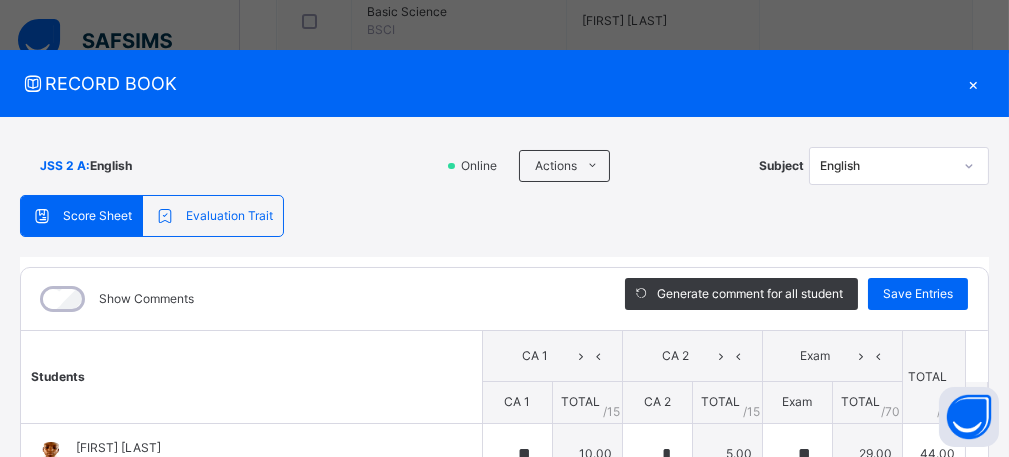 scroll, scrollTop: 826, scrollLeft: 0, axis: vertical 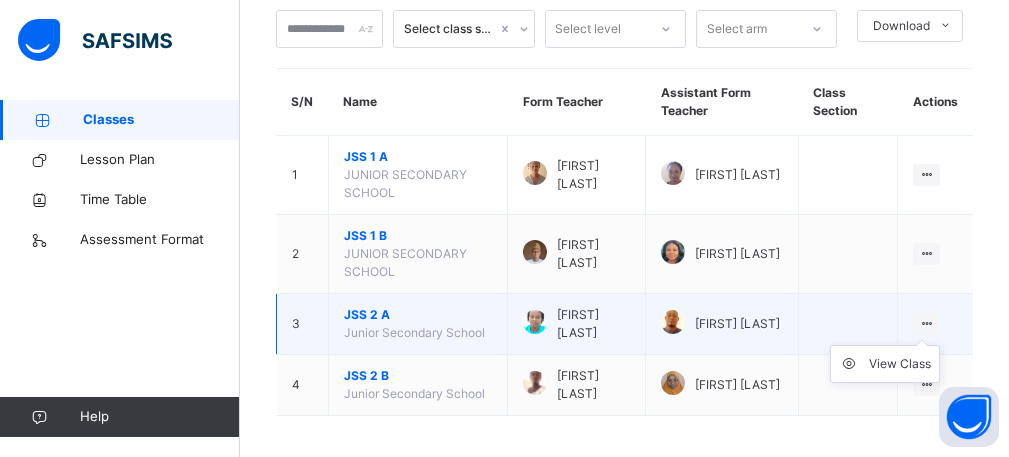 click on "View Class" at bounding box center [885, 364] 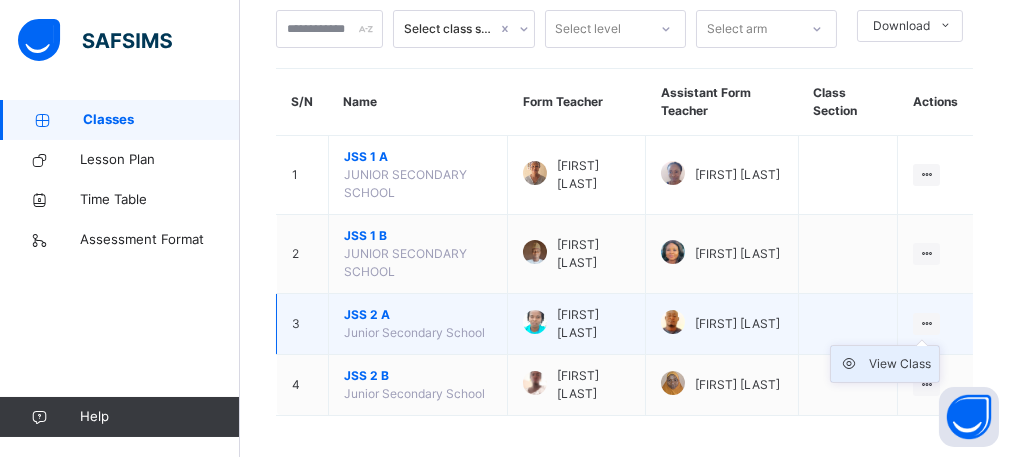 click on "View Class" at bounding box center [900, 364] 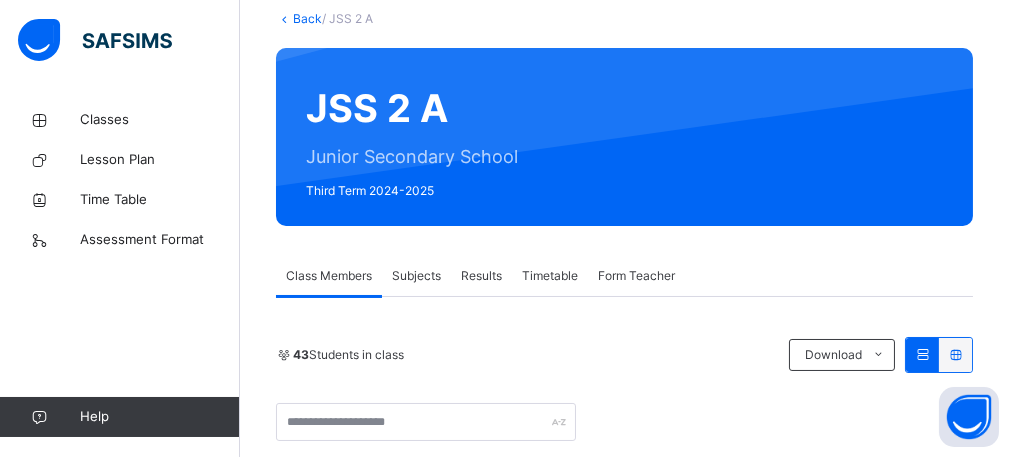 click on "Subjects" at bounding box center (416, 276) 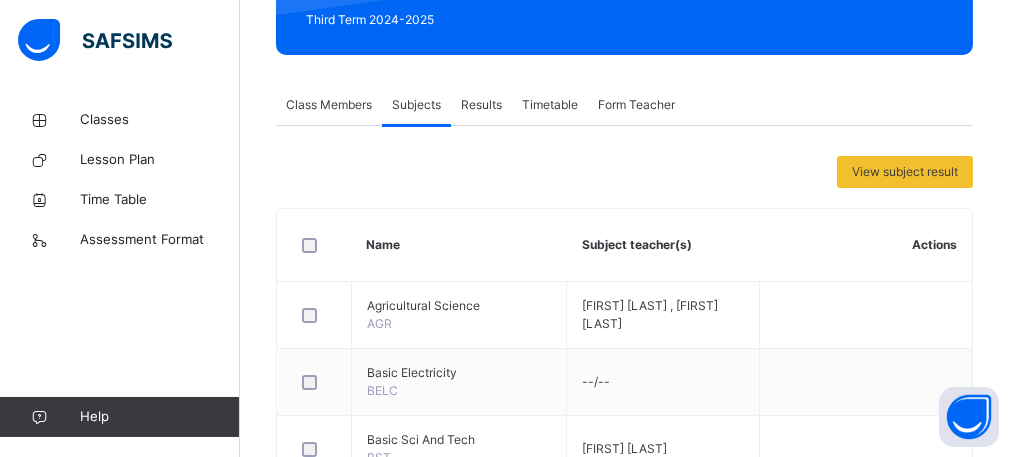 scroll, scrollTop: 320, scrollLeft: 0, axis: vertical 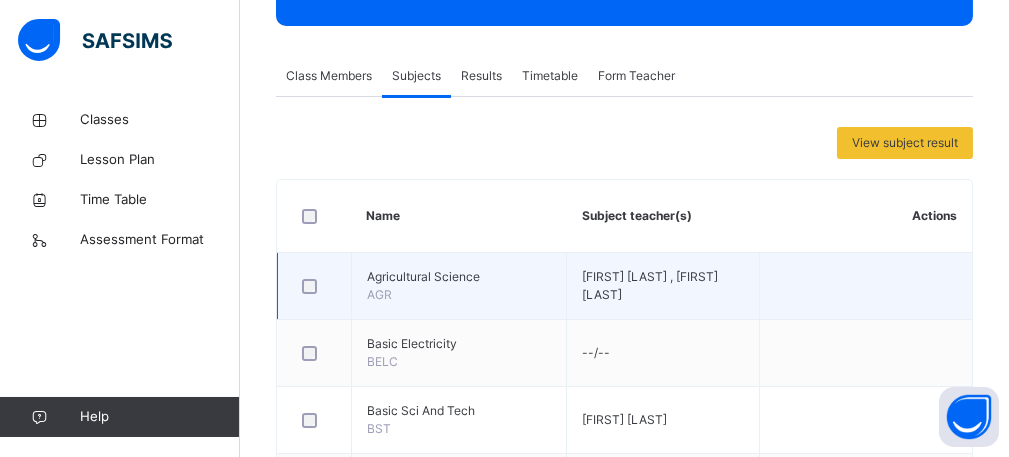 click at bounding box center [866, 286] 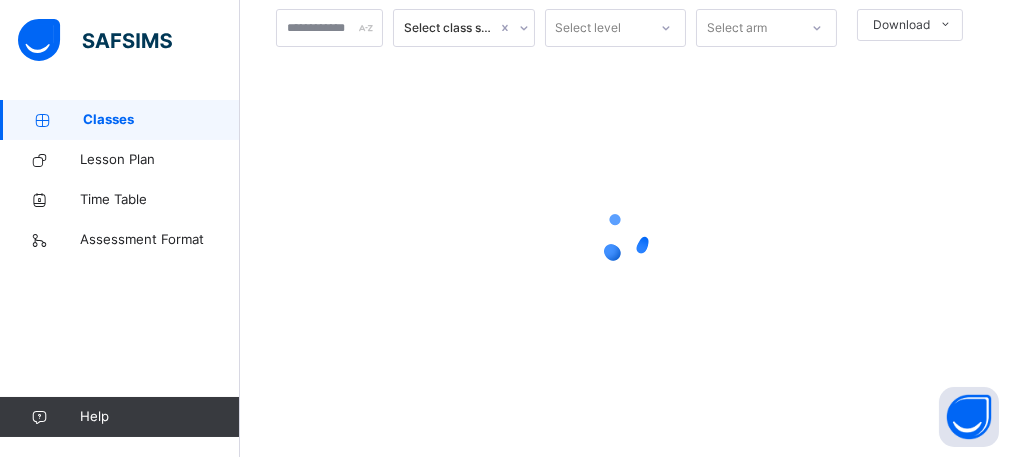 scroll, scrollTop: 120, scrollLeft: 0, axis: vertical 